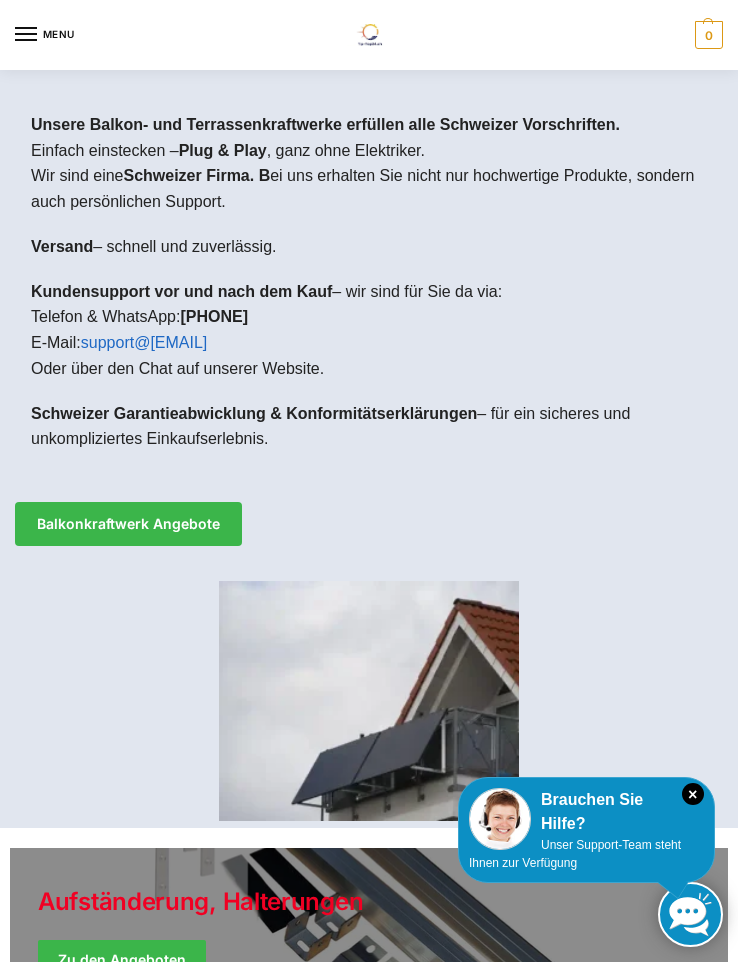 scroll, scrollTop: 0, scrollLeft: 0, axis: both 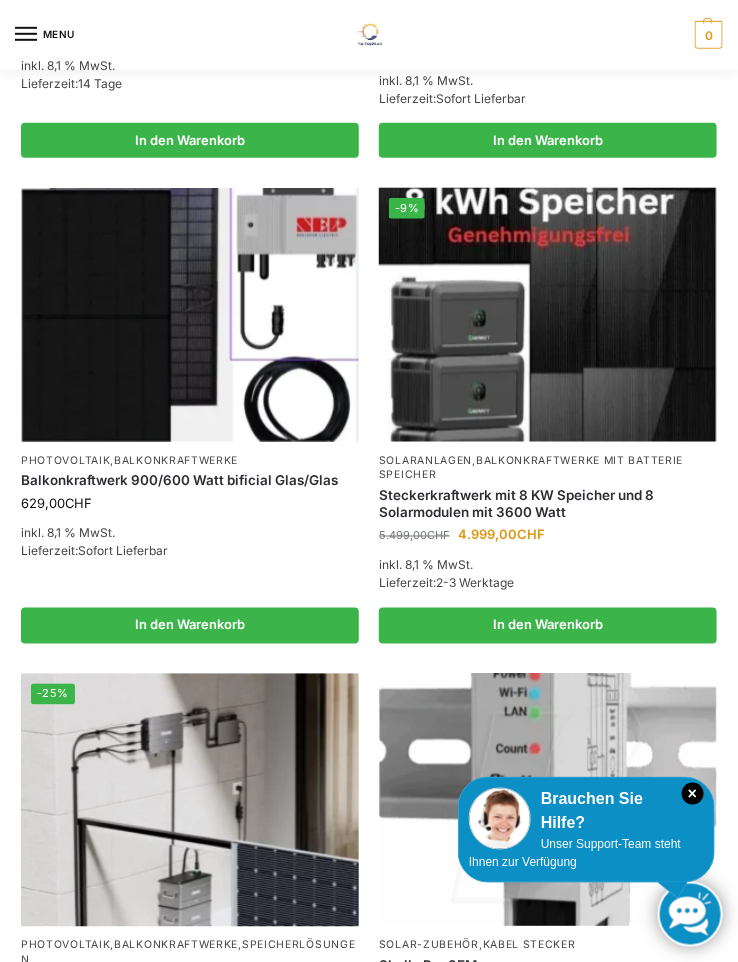 click at bounding box center [190, 801] 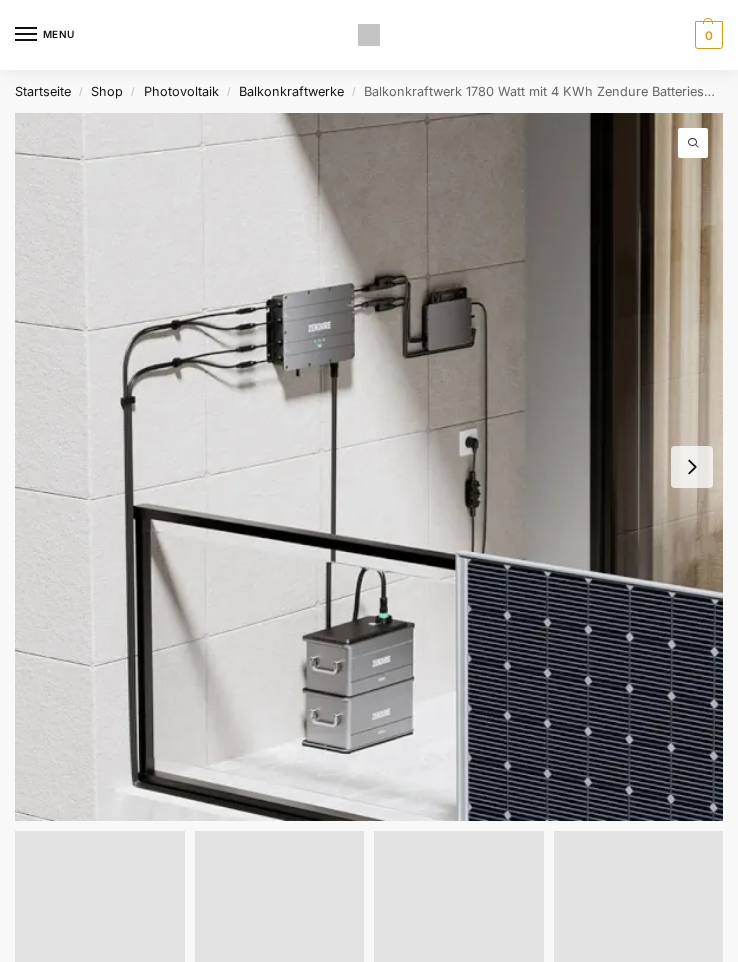 scroll, scrollTop: 0, scrollLeft: 0, axis: both 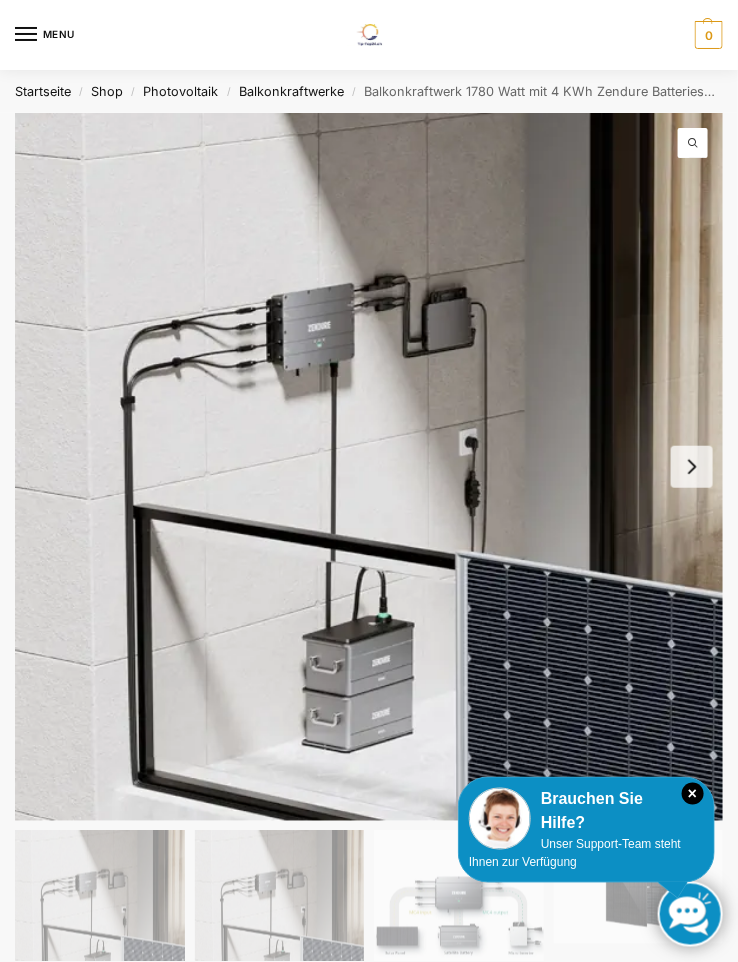 click on "Brauchen Sie Hilfe?" at bounding box center (586, 812) 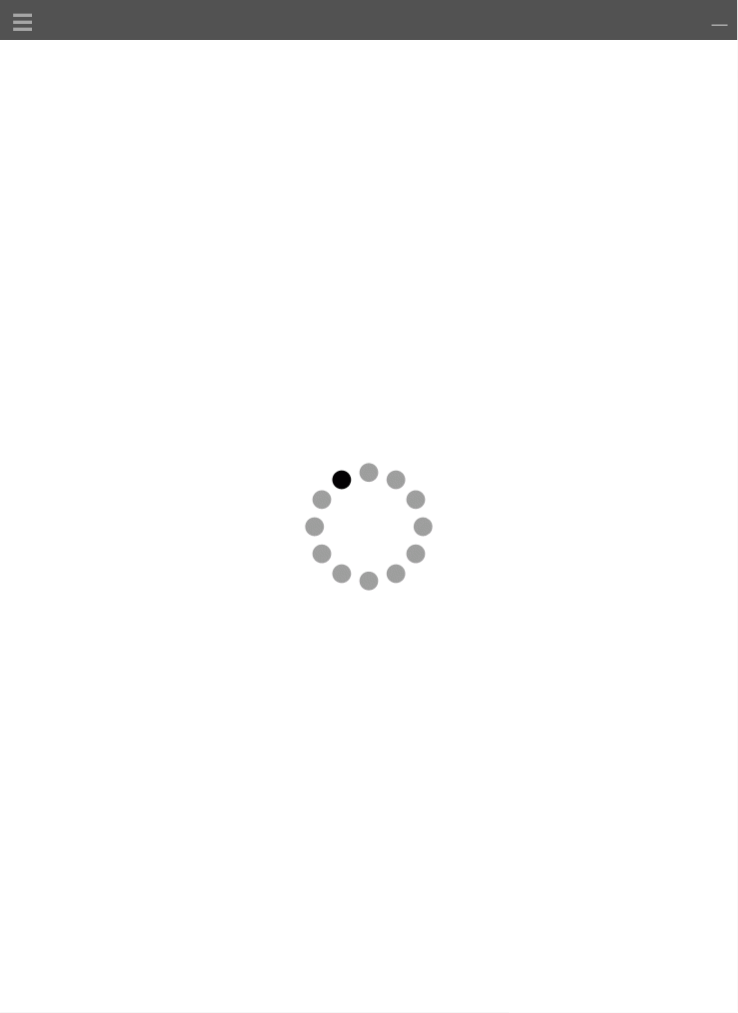 click on "☰" at bounding box center [22, 22] 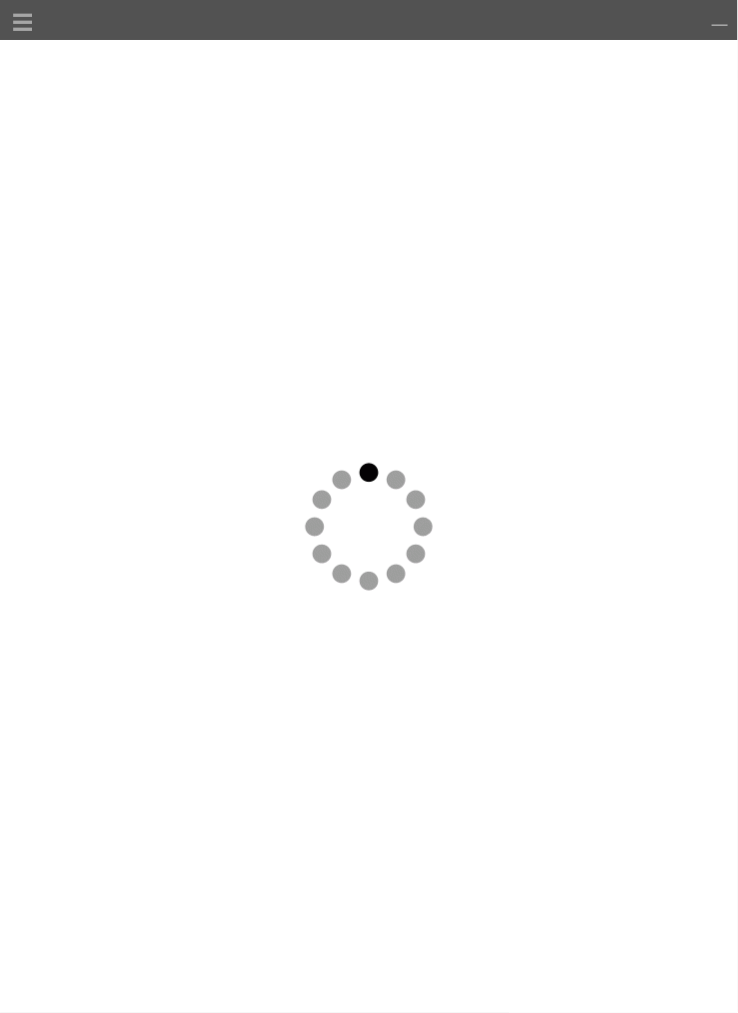 click at bounding box center [21, 50] 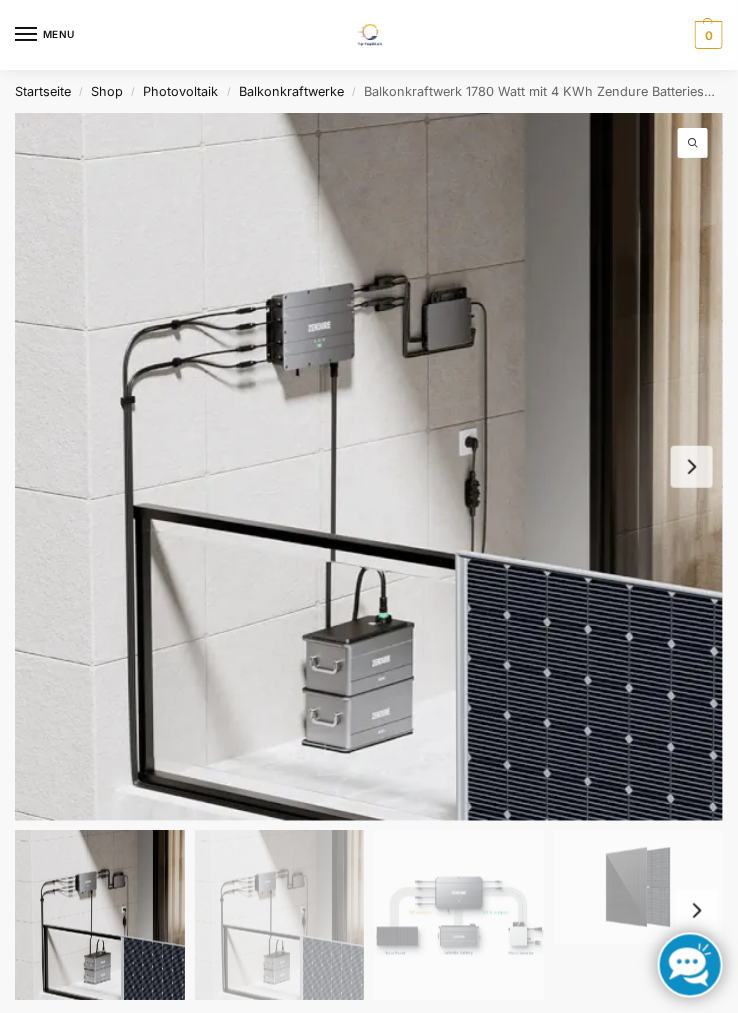click at bounding box center [692, 467] 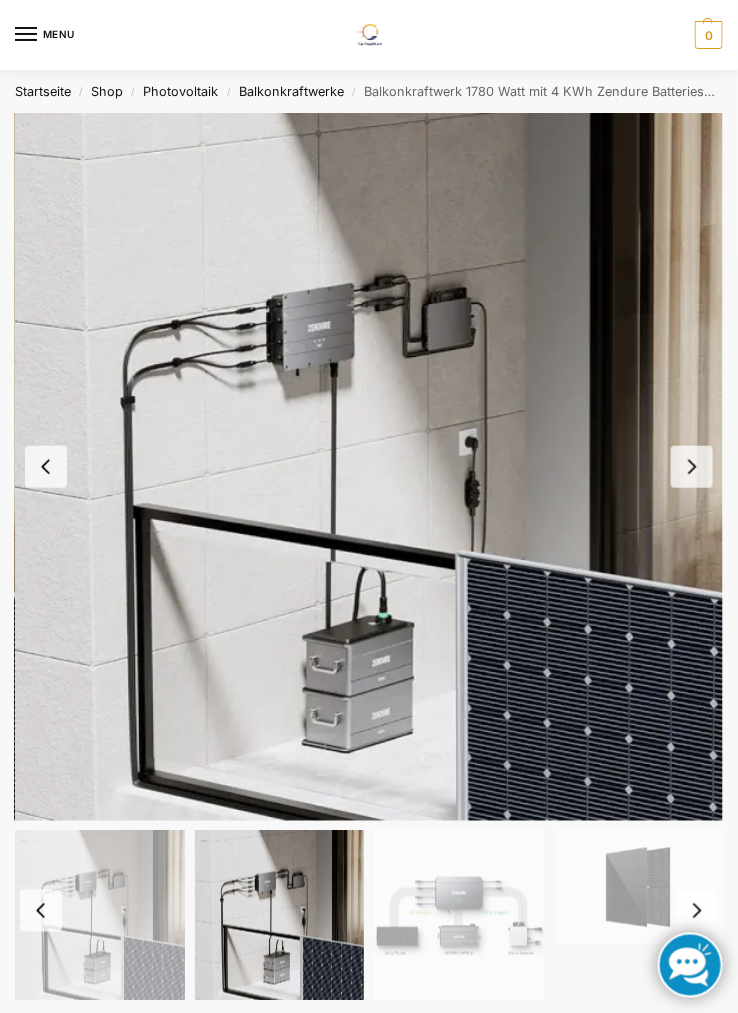 click at bounding box center (692, 467) 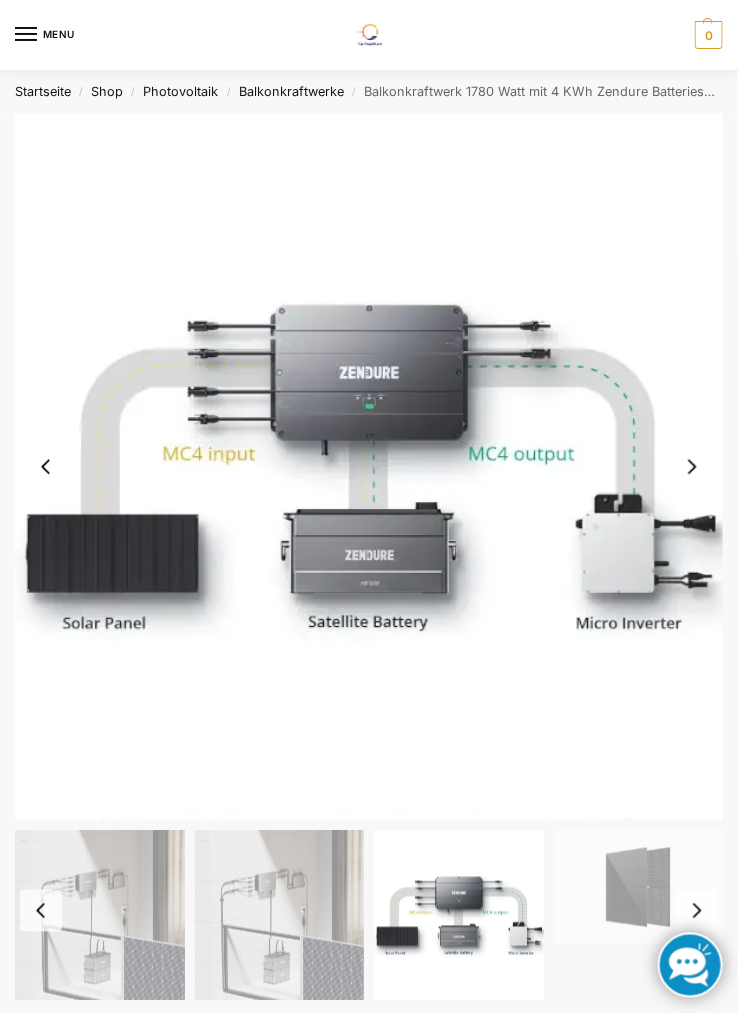 click at bounding box center [692, 467] 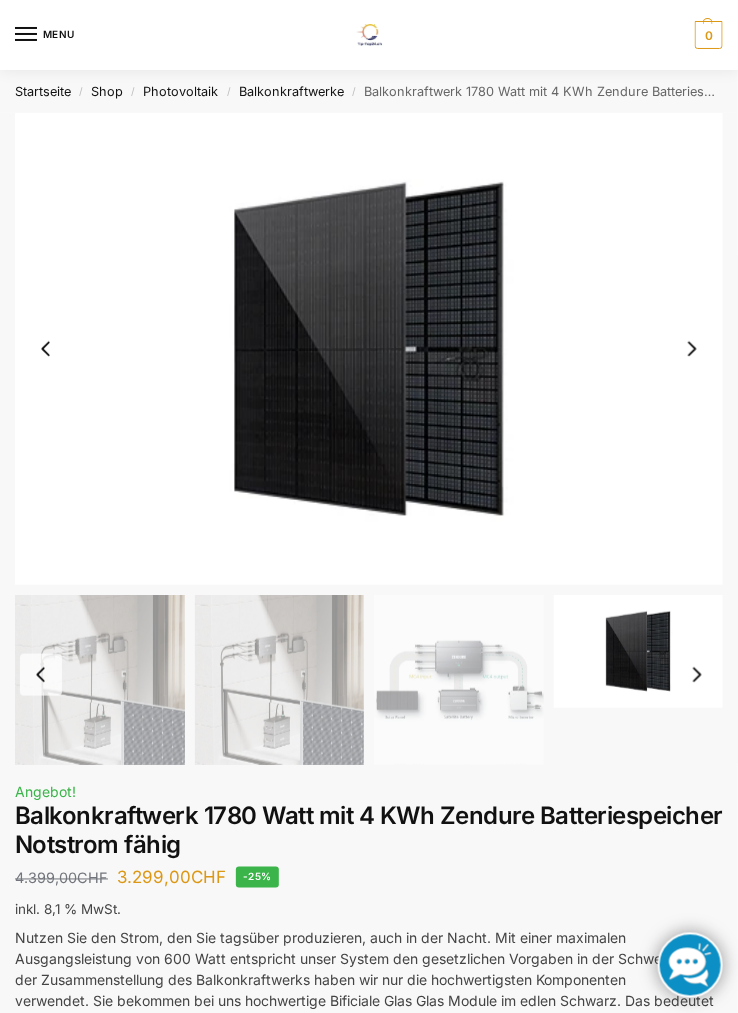 click at bounding box center (692, 349) 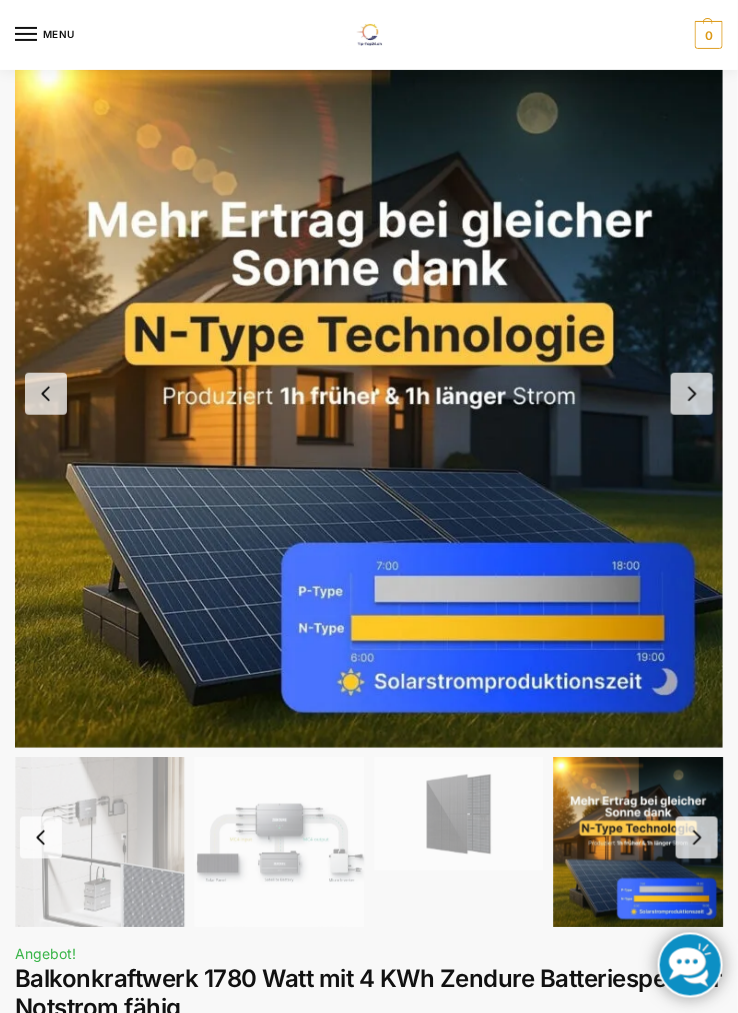 scroll, scrollTop: 0, scrollLeft: 0, axis: both 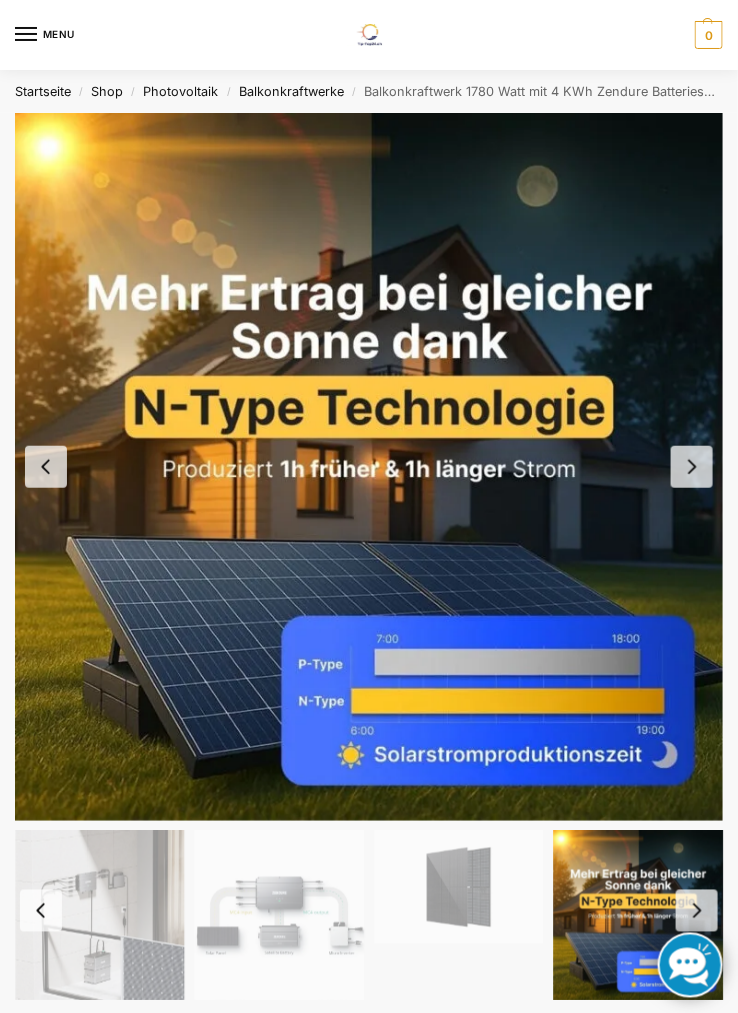 click on "Startseite / Shop / Photovoltaik / Balkonkraftwerke / Balkonkraftwerk 1780 Watt mit 4 KWh Zendure Batteriespeicher Notstrom fähig" at bounding box center [369, 91] 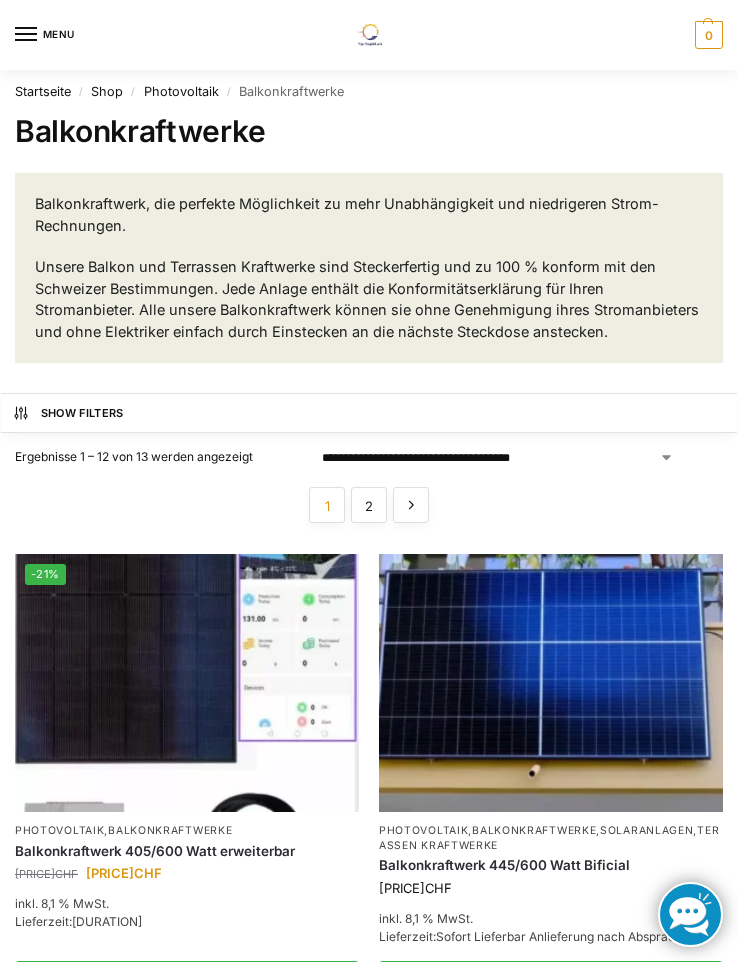 scroll, scrollTop: 0, scrollLeft: 0, axis: both 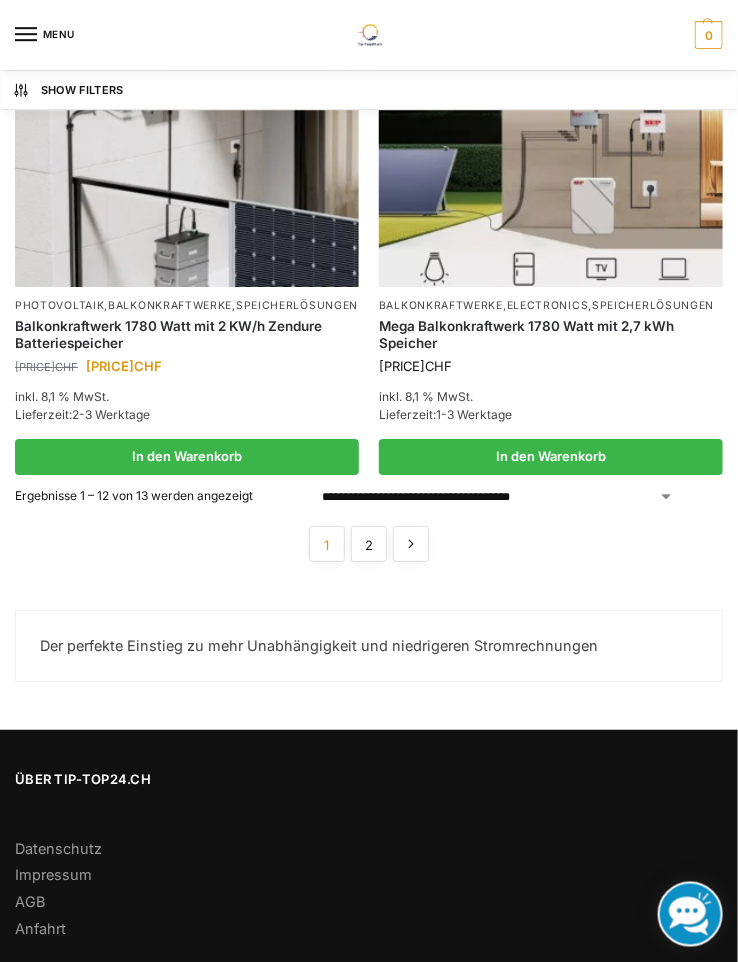 click on "2" at bounding box center (369, 544) 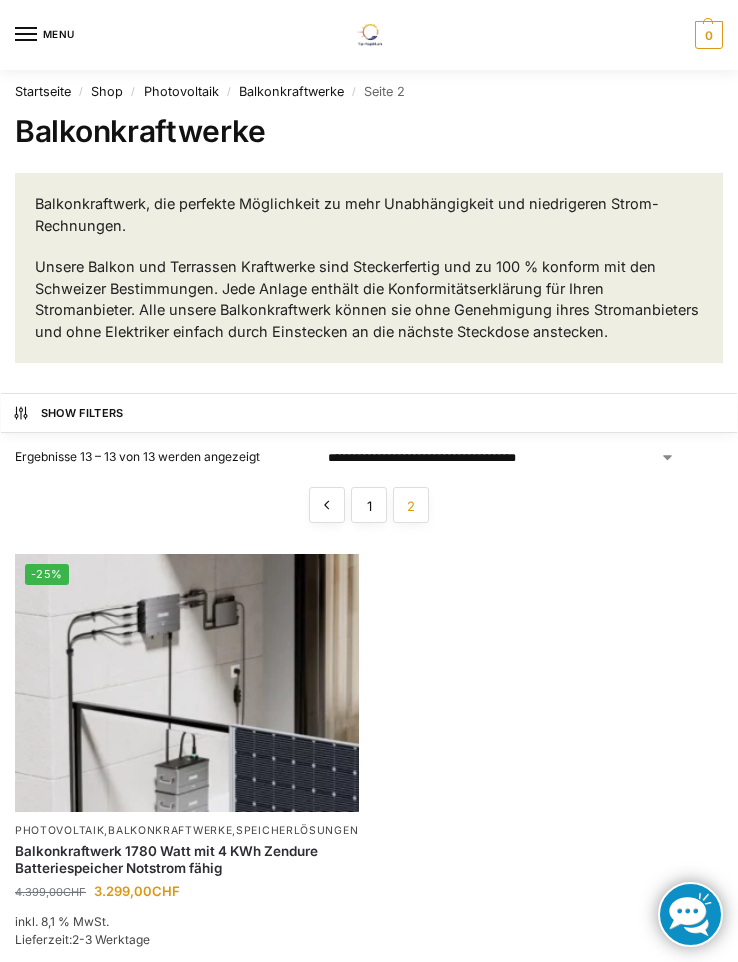 scroll, scrollTop: 0, scrollLeft: 0, axis: both 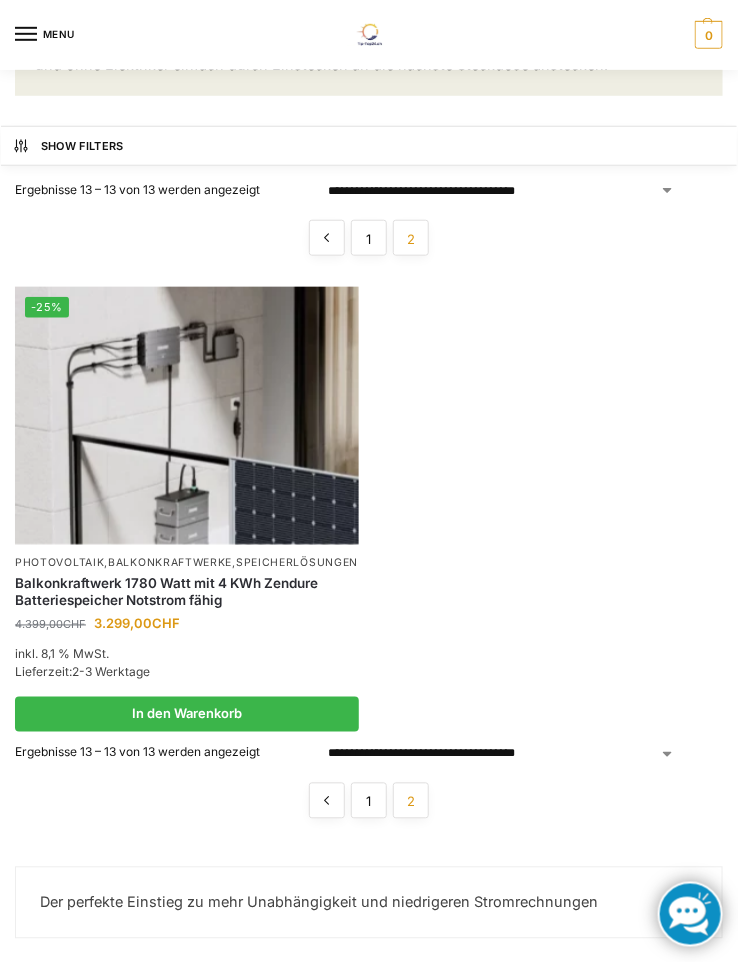 click at bounding box center (187, 416) 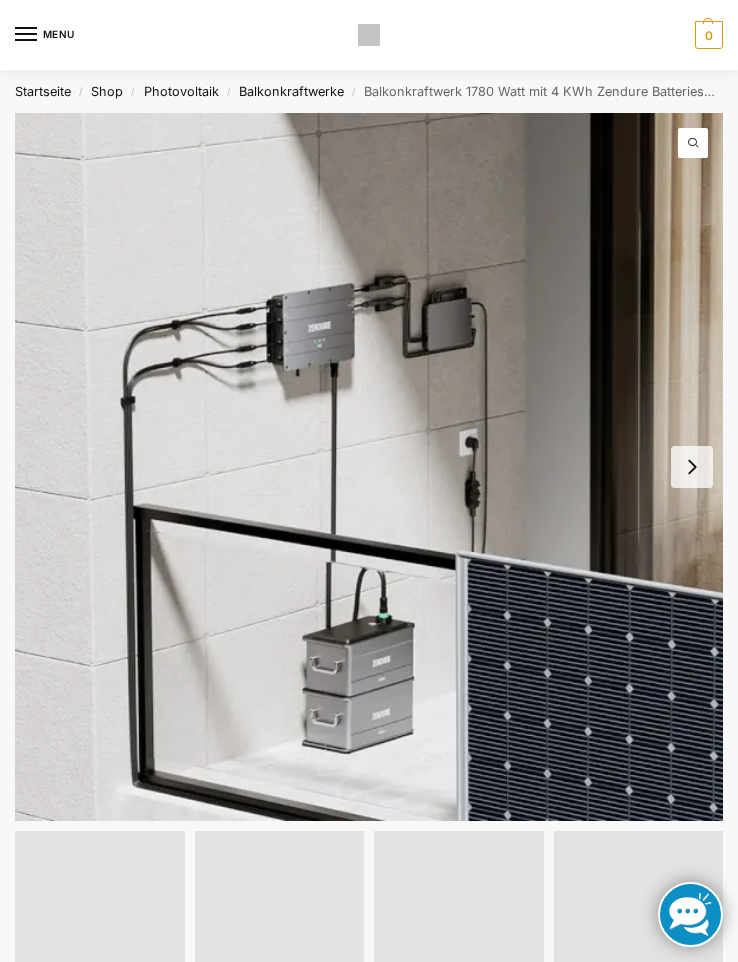 scroll, scrollTop: 0, scrollLeft: 0, axis: both 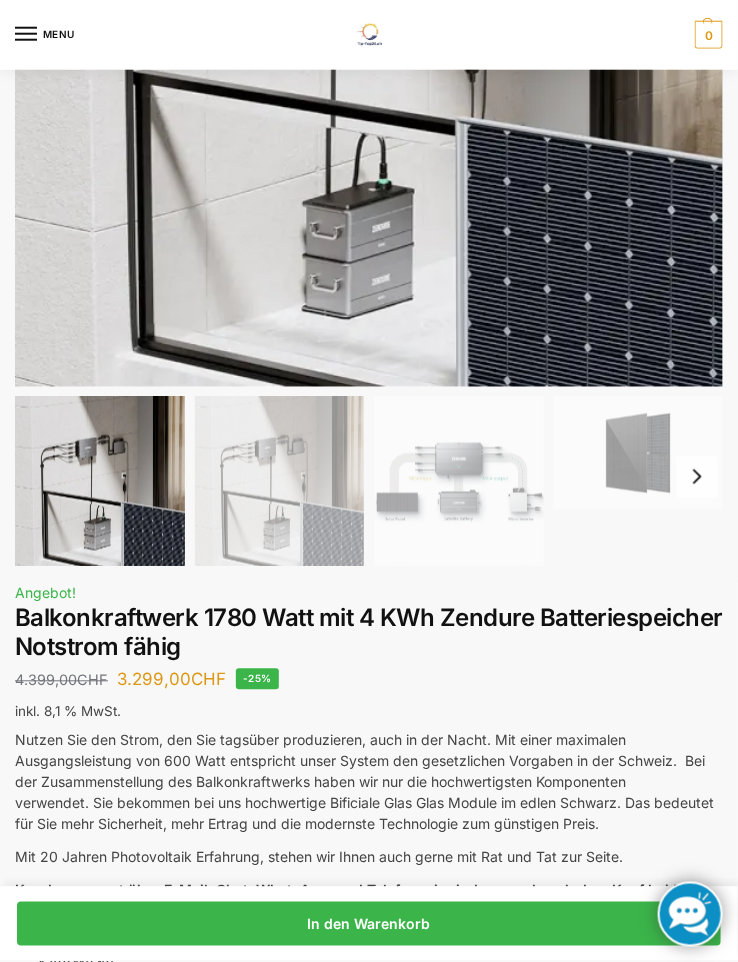 click at bounding box center [459, 482] 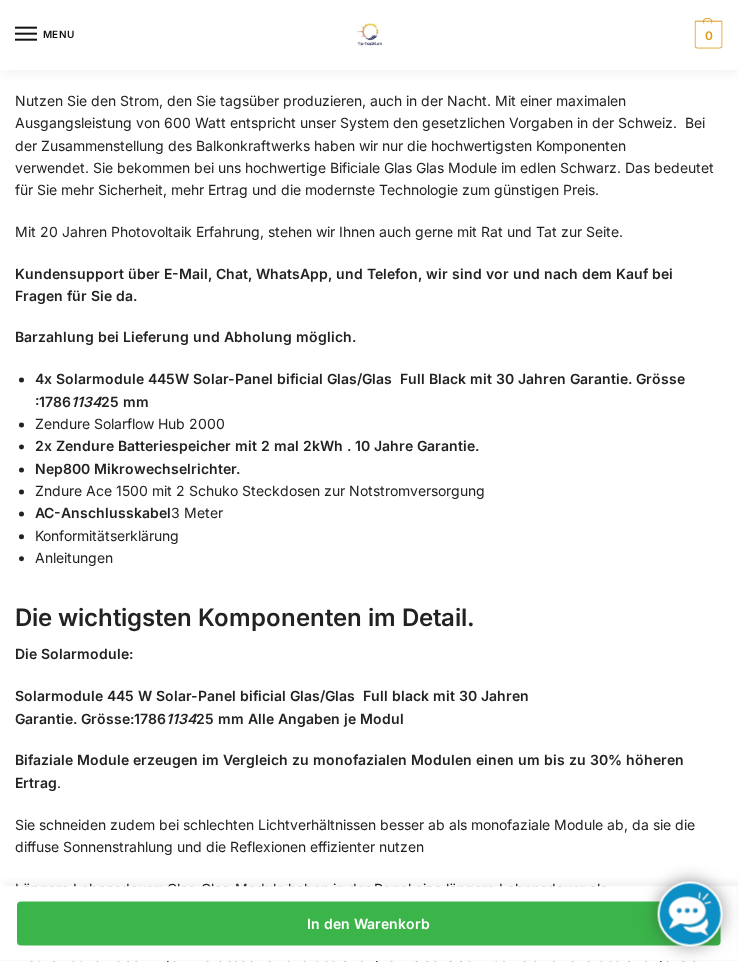 scroll, scrollTop: 2073, scrollLeft: 0, axis: vertical 